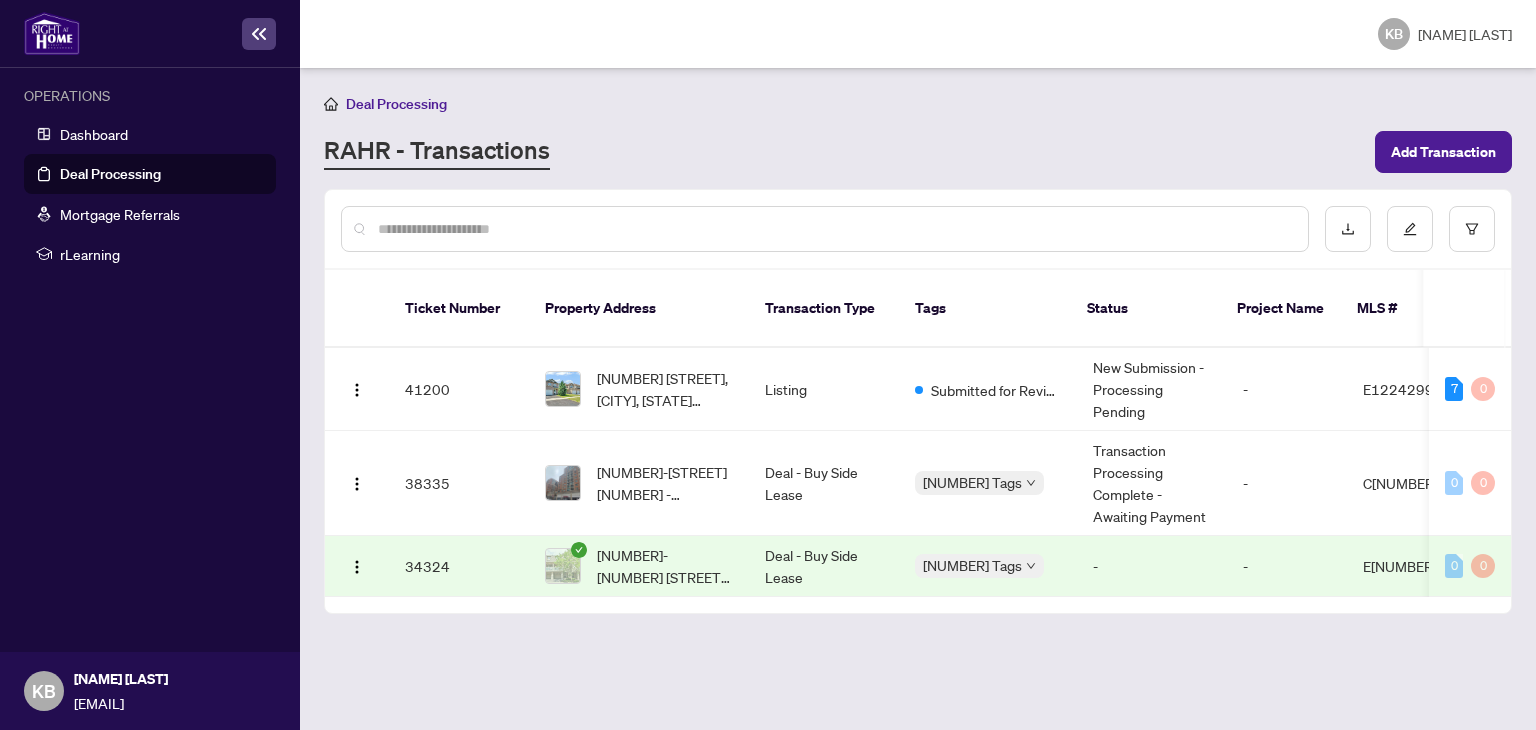 scroll, scrollTop: 0, scrollLeft: 0, axis: both 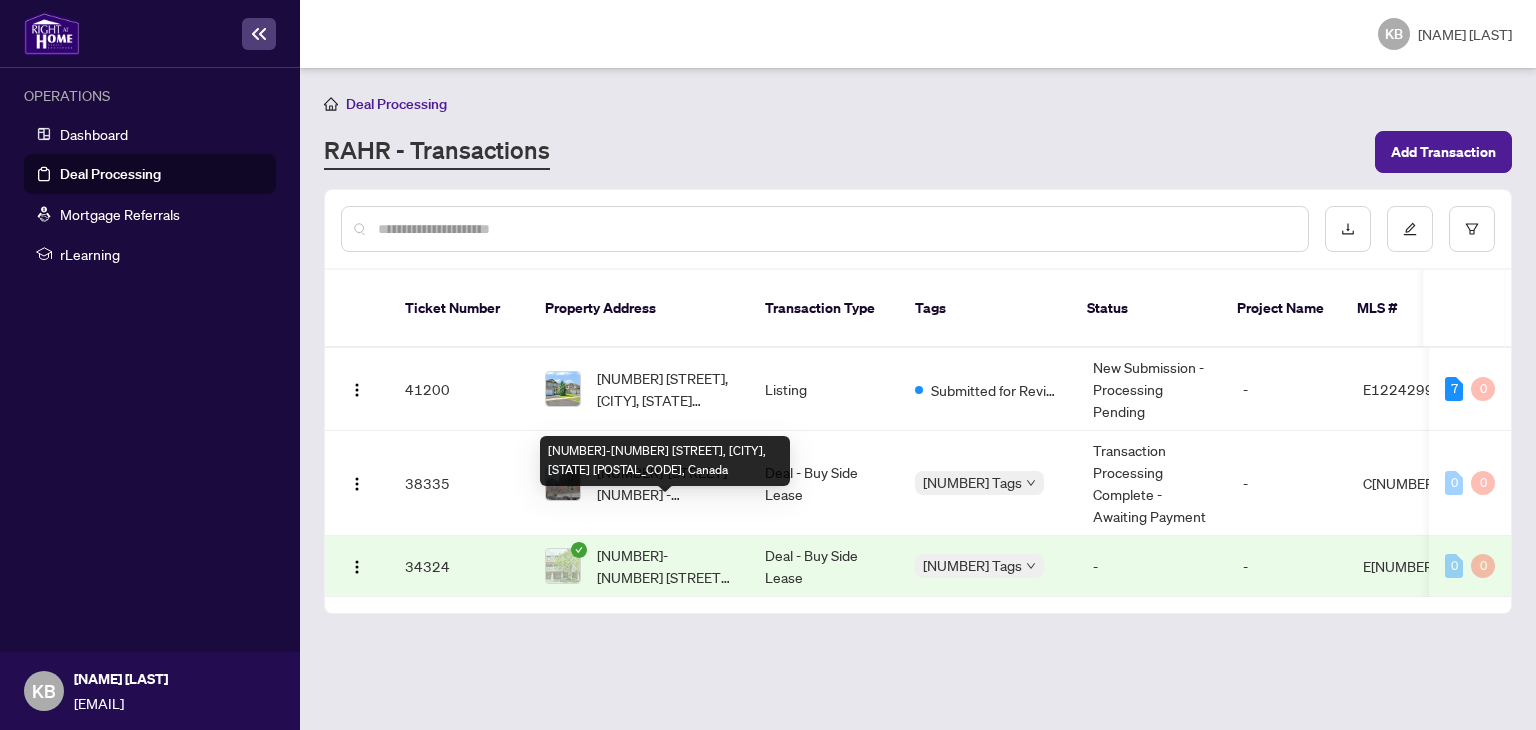 click on "[NUMBER]-[NUMBER] [STREET], [CITY], [STATE] [POSTAL_CODE], Canada" at bounding box center (665, 566) 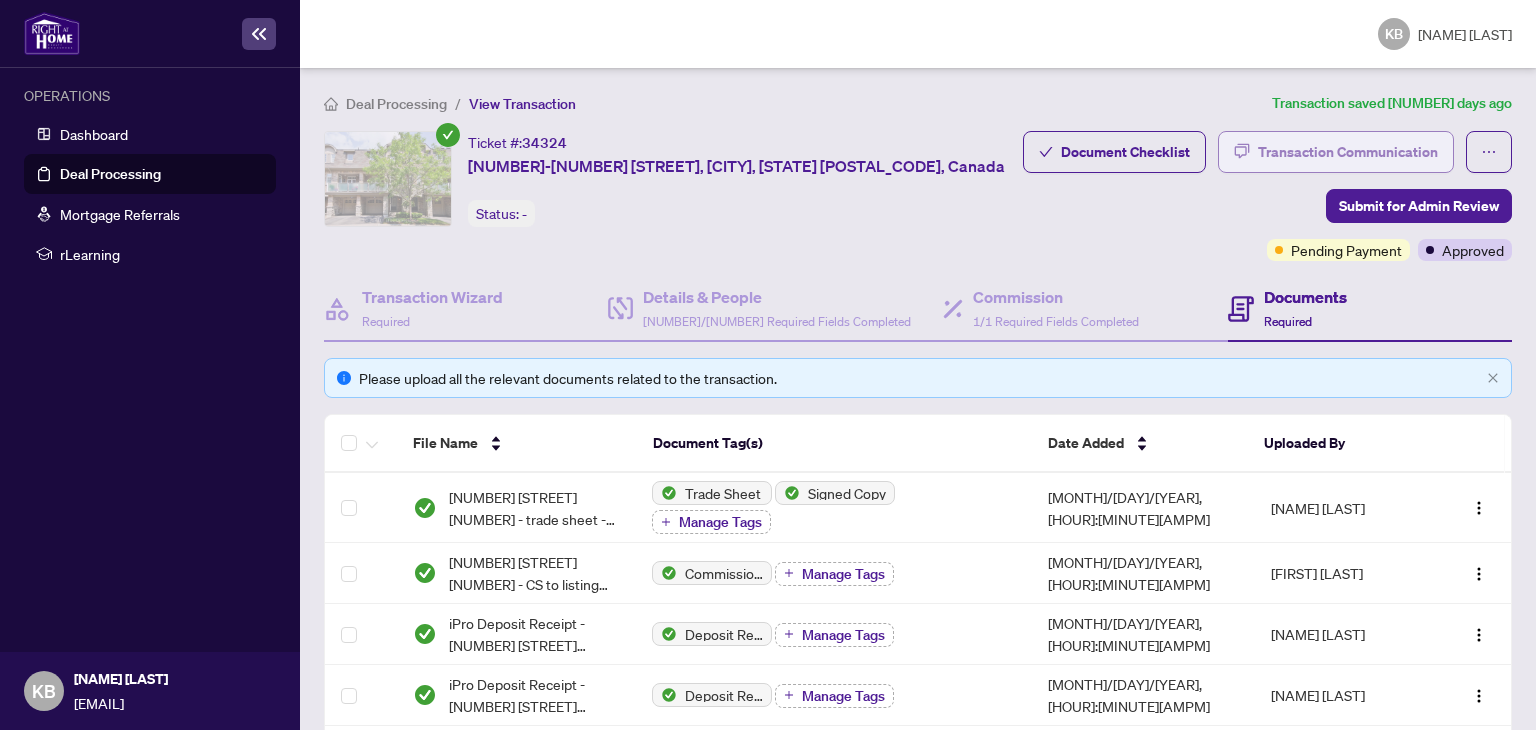 click on "Transaction Communication" at bounding box center (1348, 152) 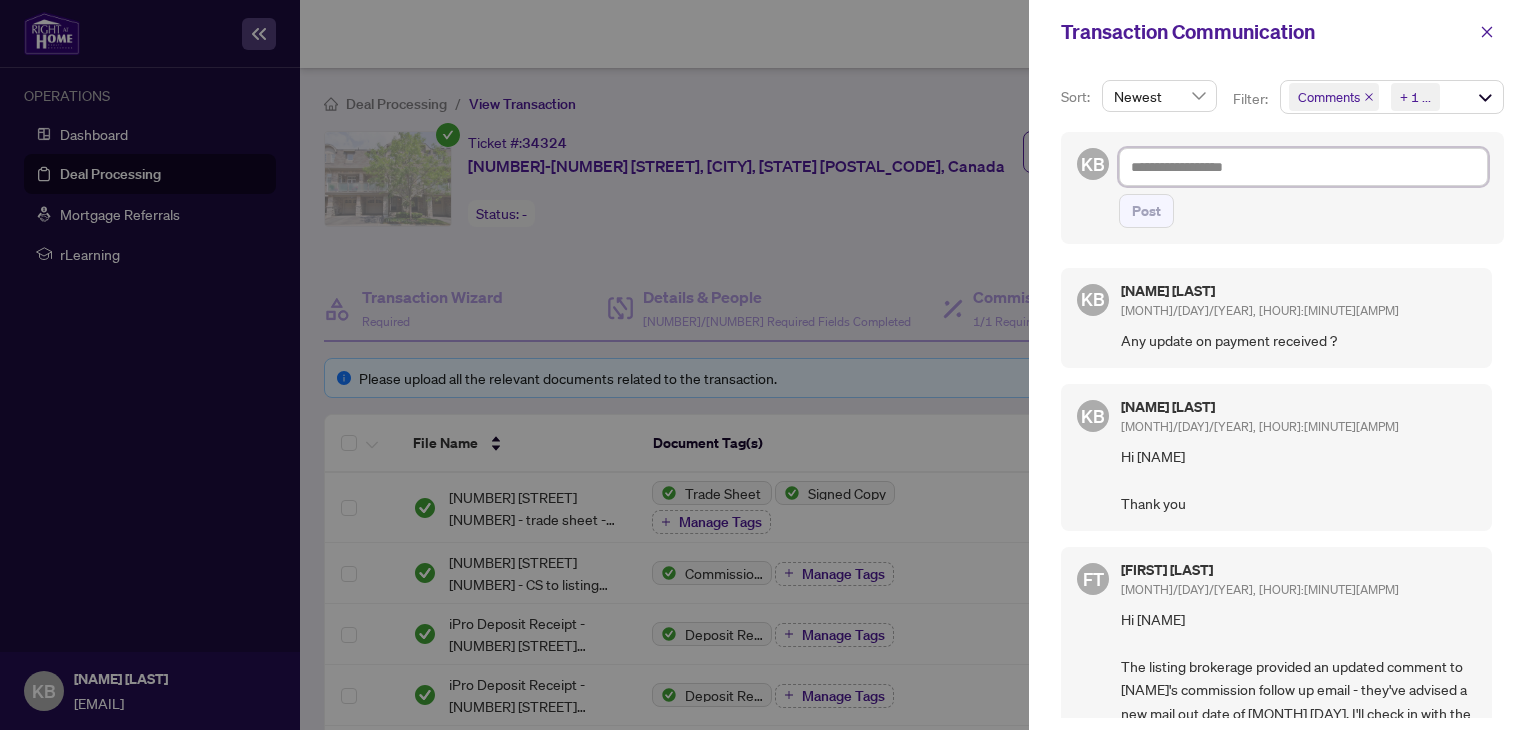 click at bounding box center (1303, 167) 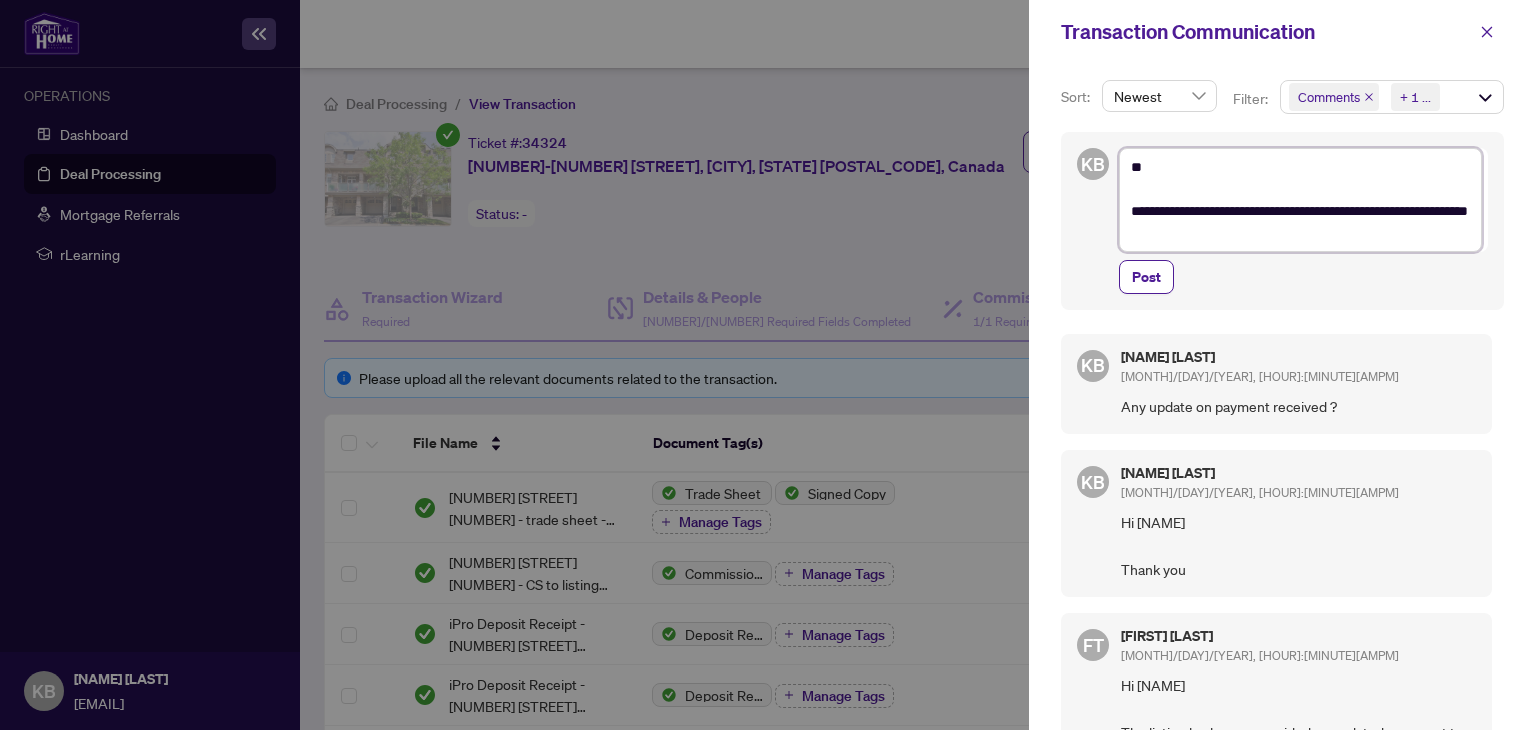 click on "**********" at bounding box center [1300, 200] 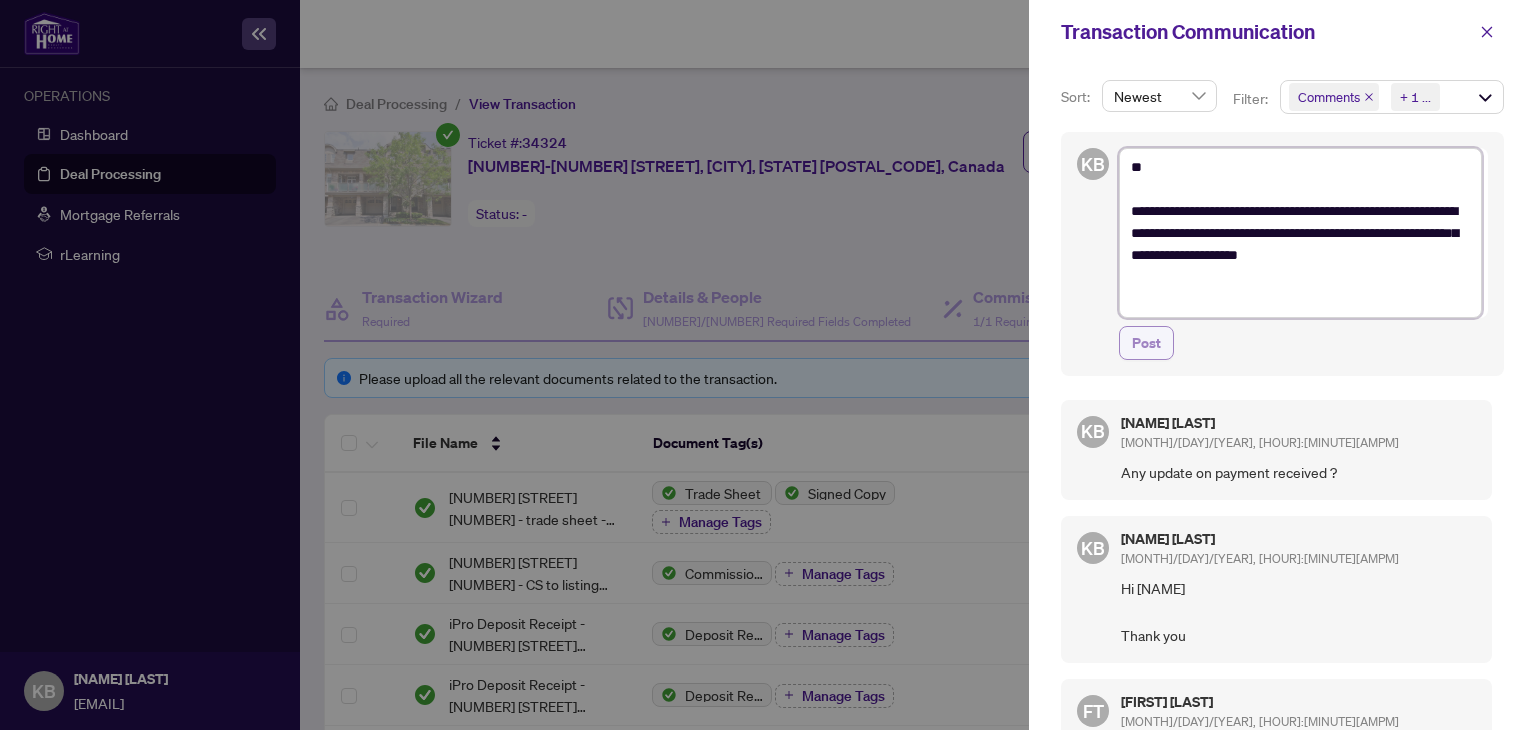 type on "**********" 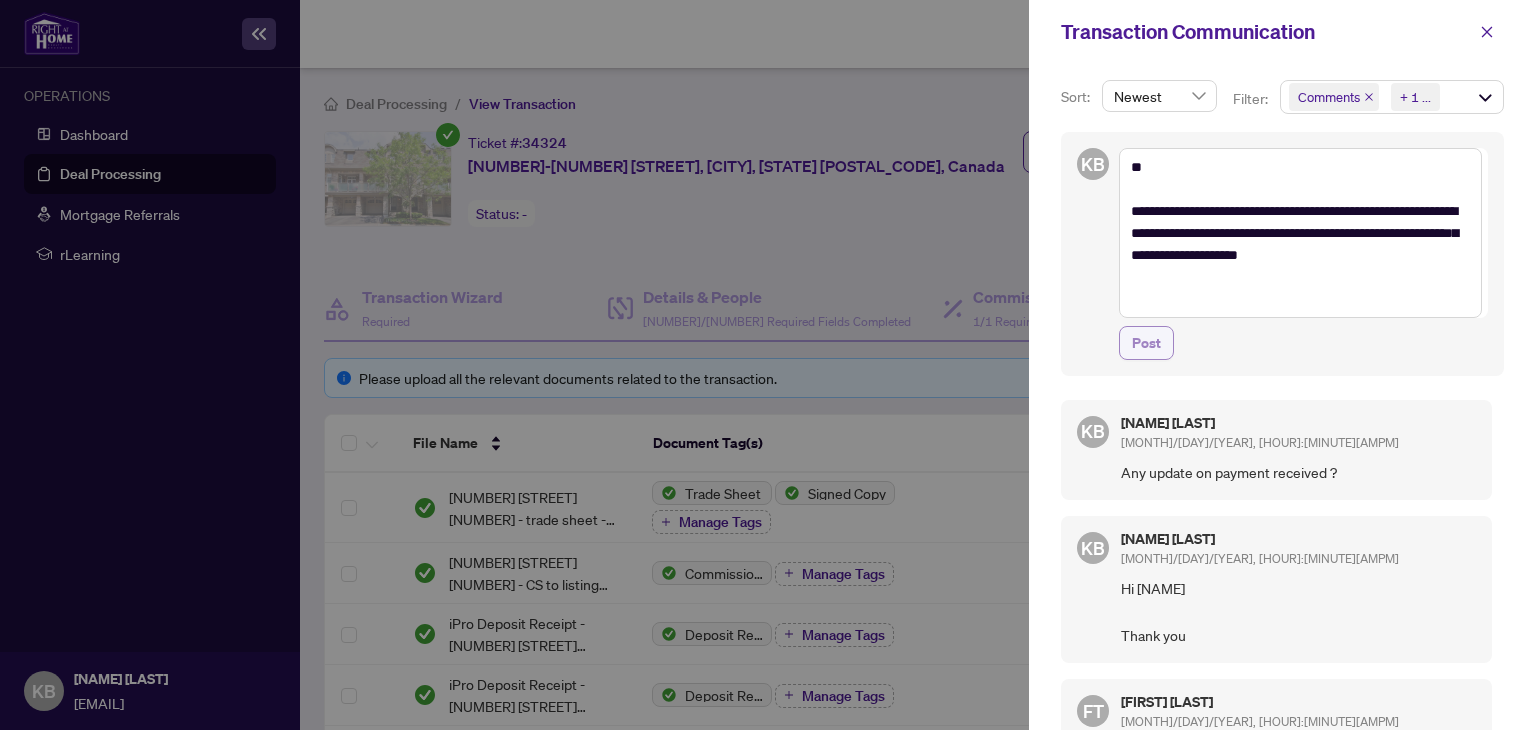 click on "Post" at bounding box center [1146, 343] 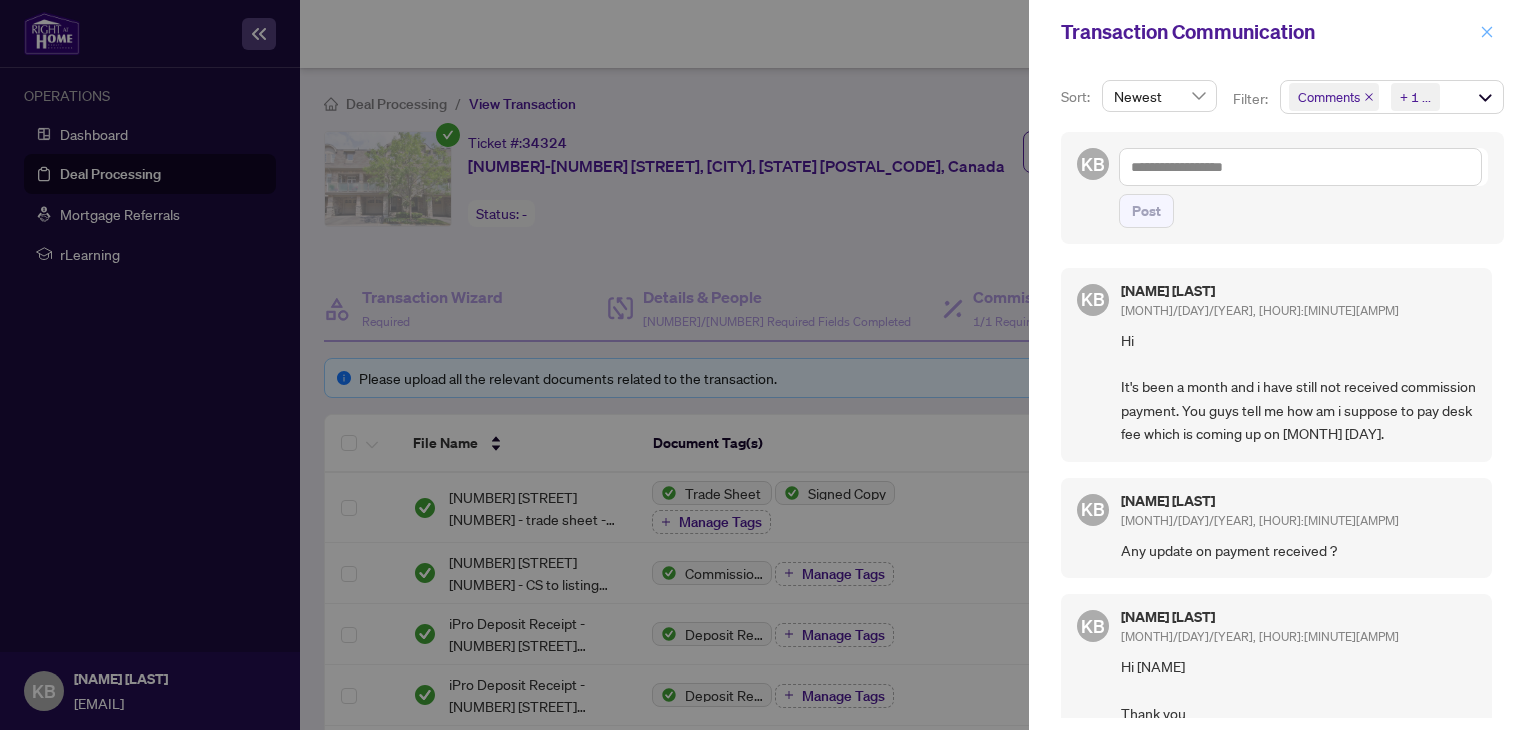 click at bounding box center [1487, 32] 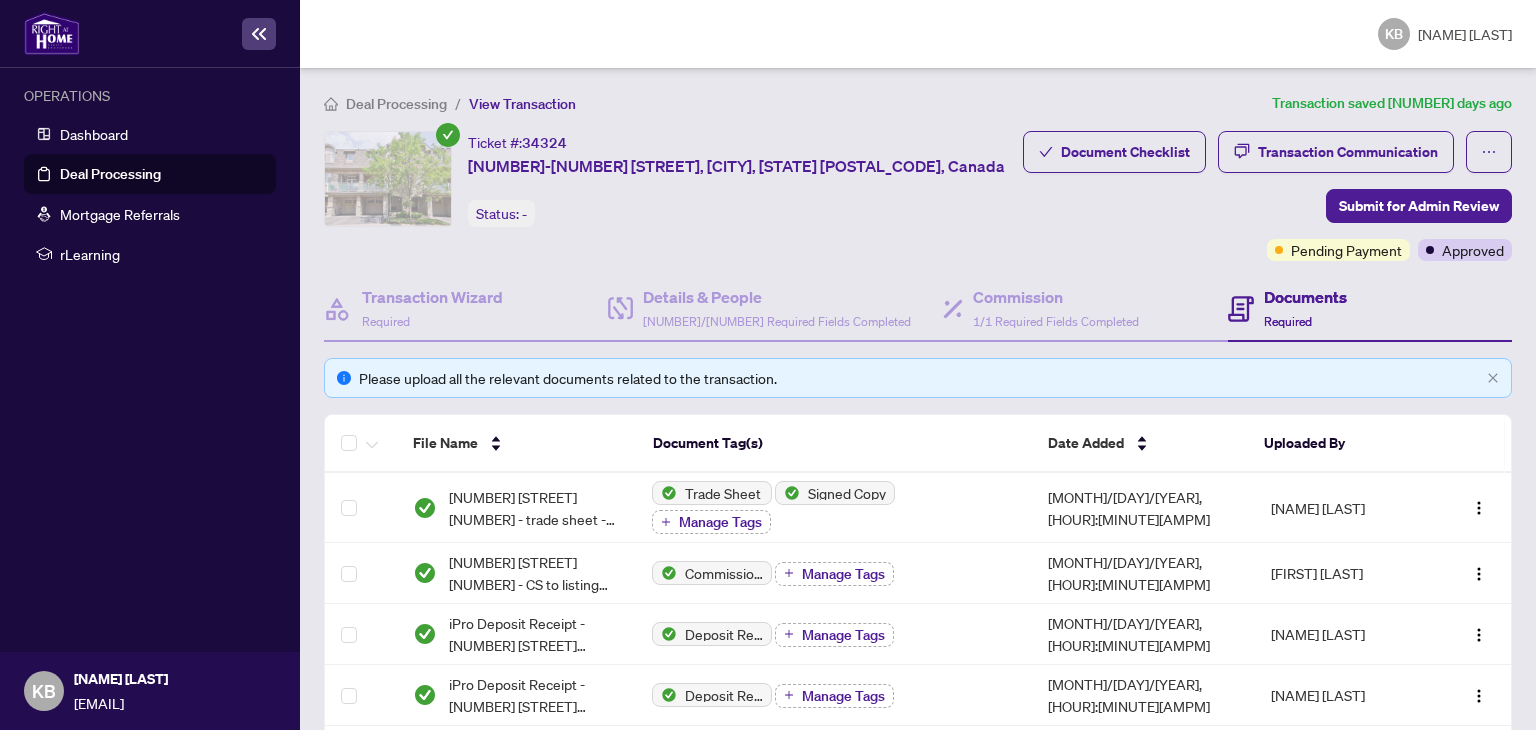 click on "Deal Processing" at bounding box center (396, 104) 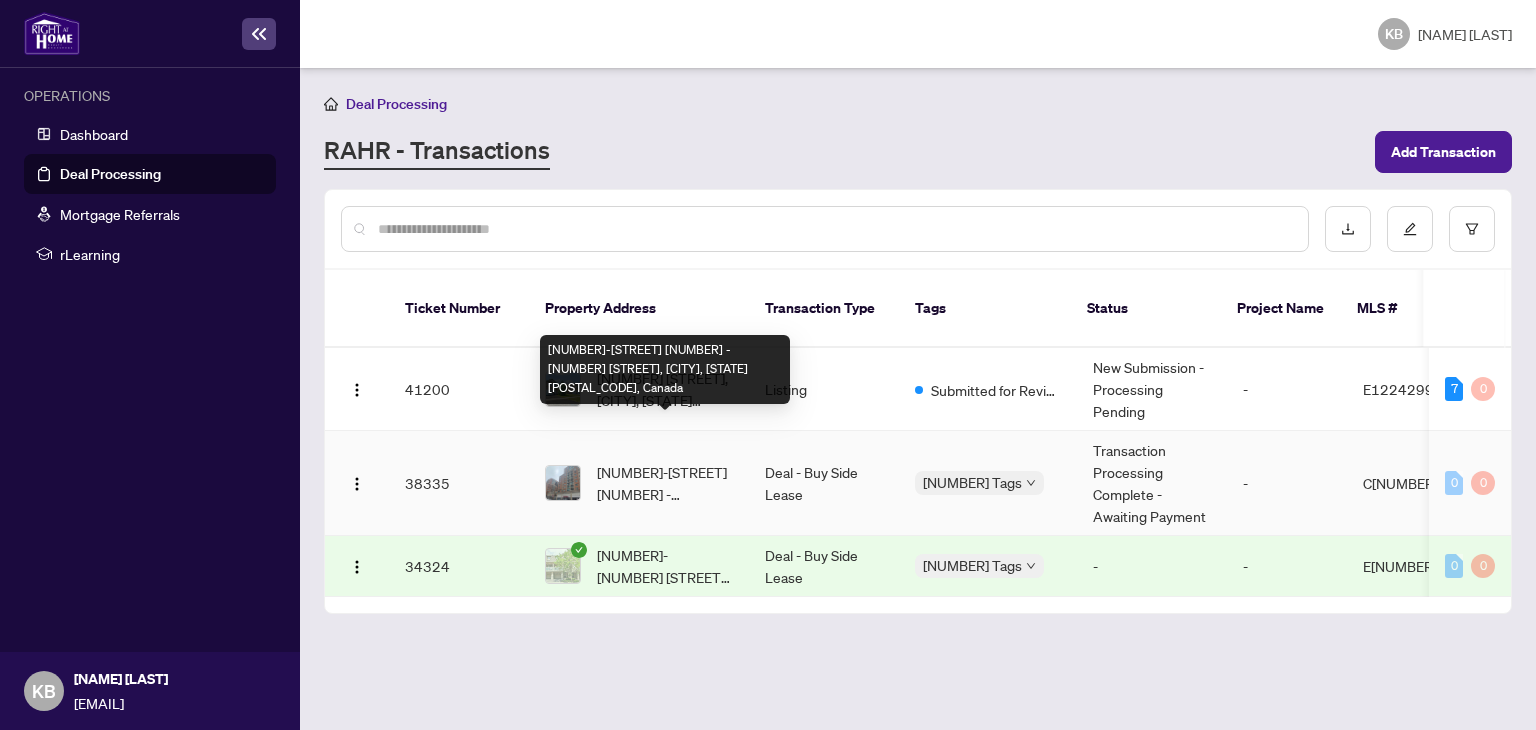 click on "[NUMBER]-[STREET] [NUMBER] - [NUMBER] [STREET], [CITY], [STATE] [POSTAL_CODE], Canada" at bounding box center [665, 483] 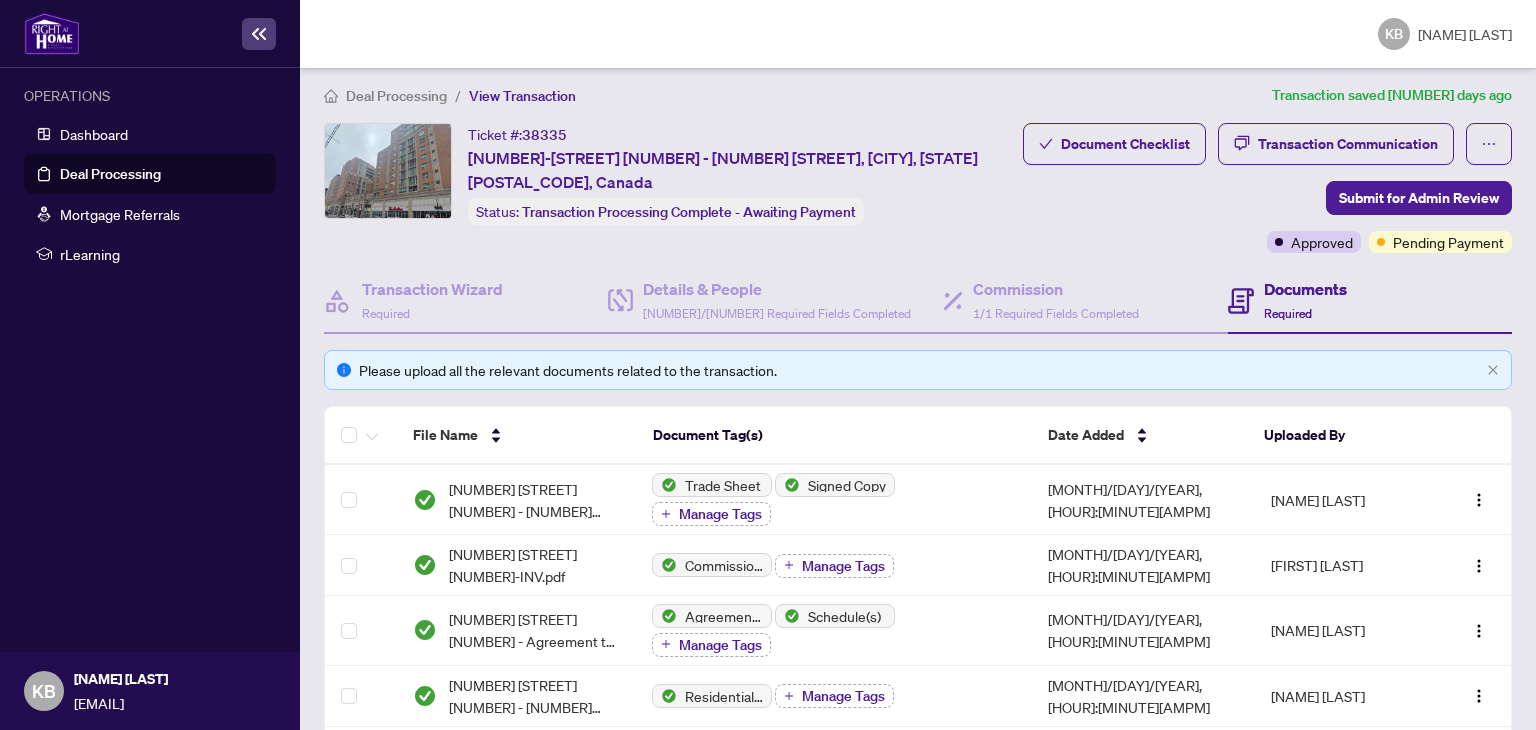 scroll, scrollTop: 0, scrollLeft: 0, axis: both 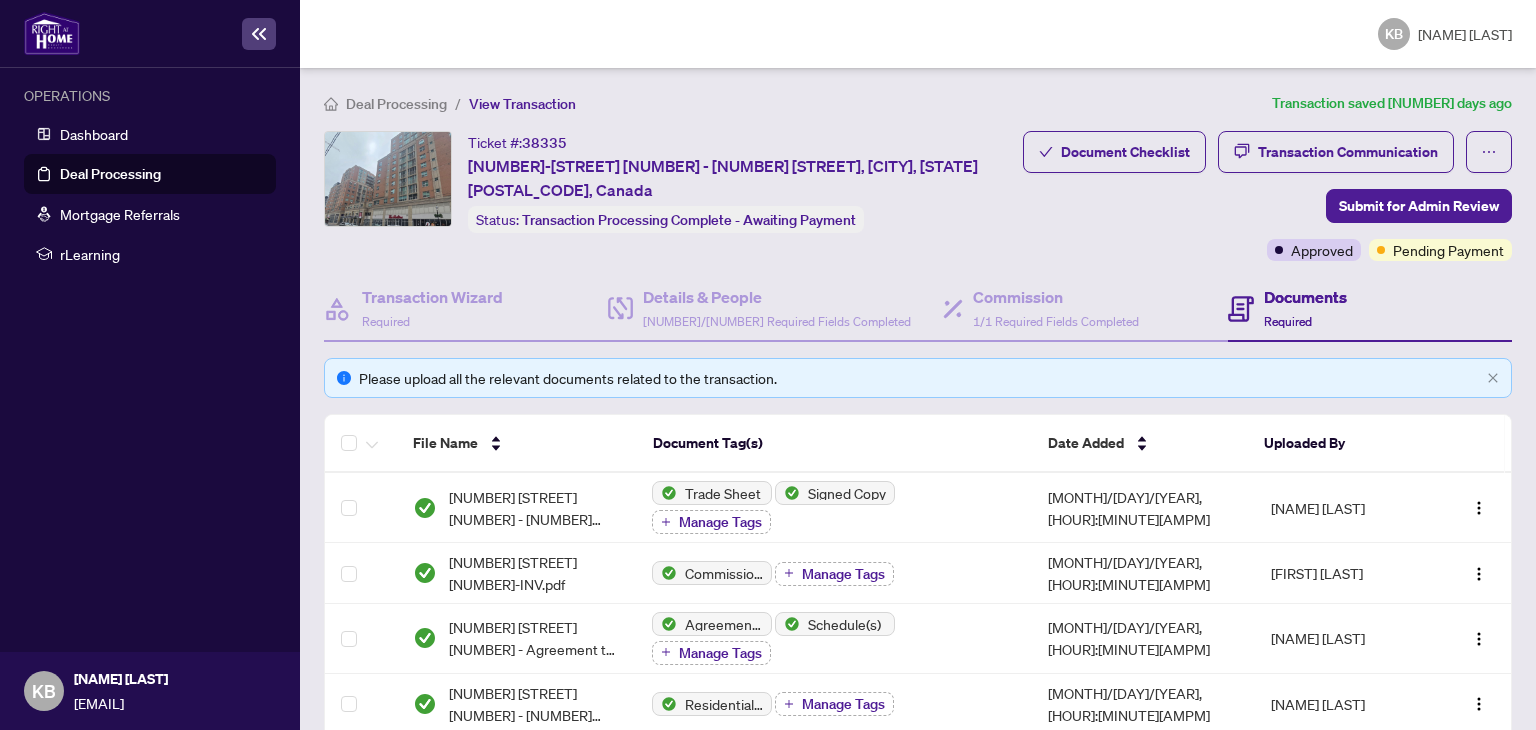 click on "Deal Processing" at bounding box center (396, 104) 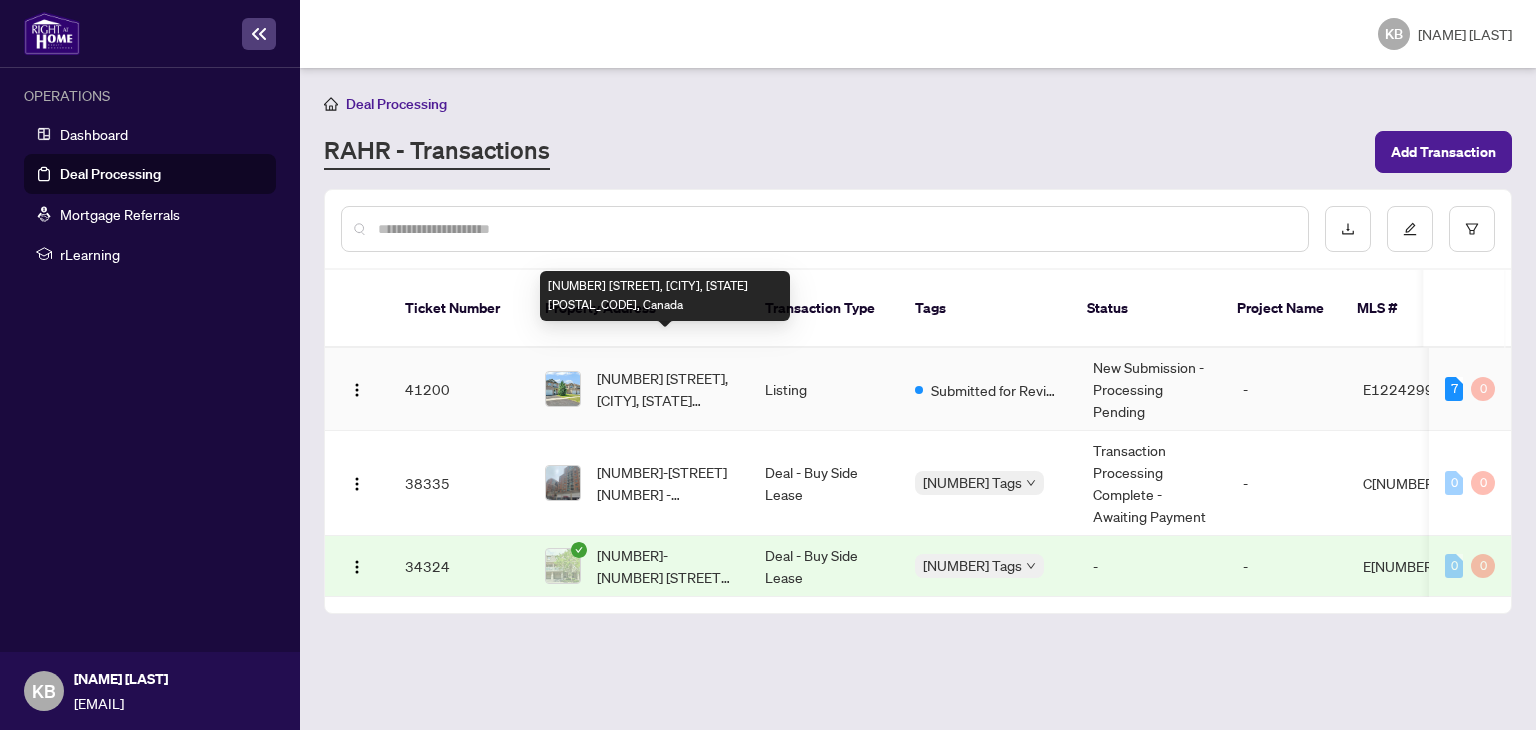 click on "[NUMBER] [STREET], [CITY], [STATE] [POSTAL_CODE], Canada" at bounding box center (665, 389) 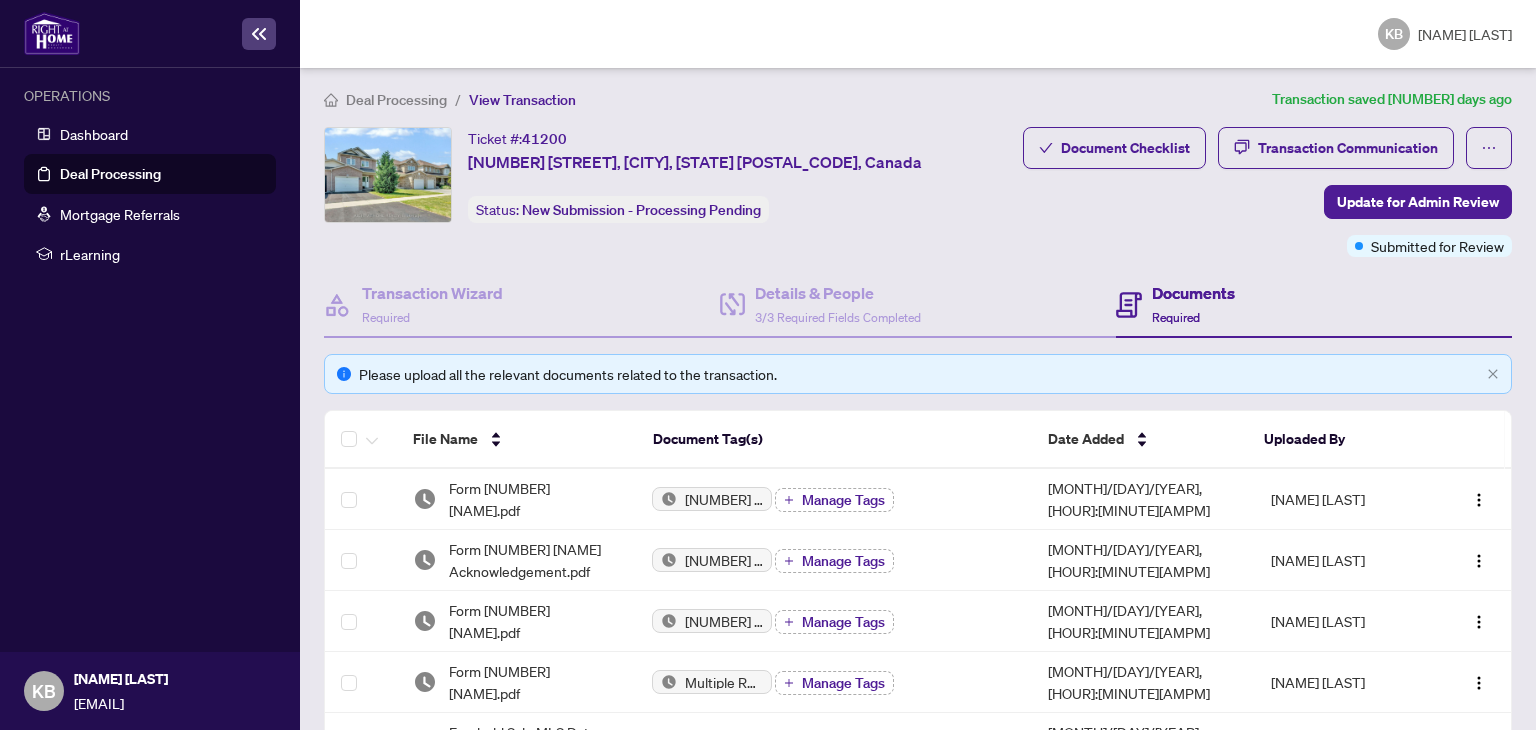 scroll, scrollTop: 0, scrollLeft: 0, axis: both 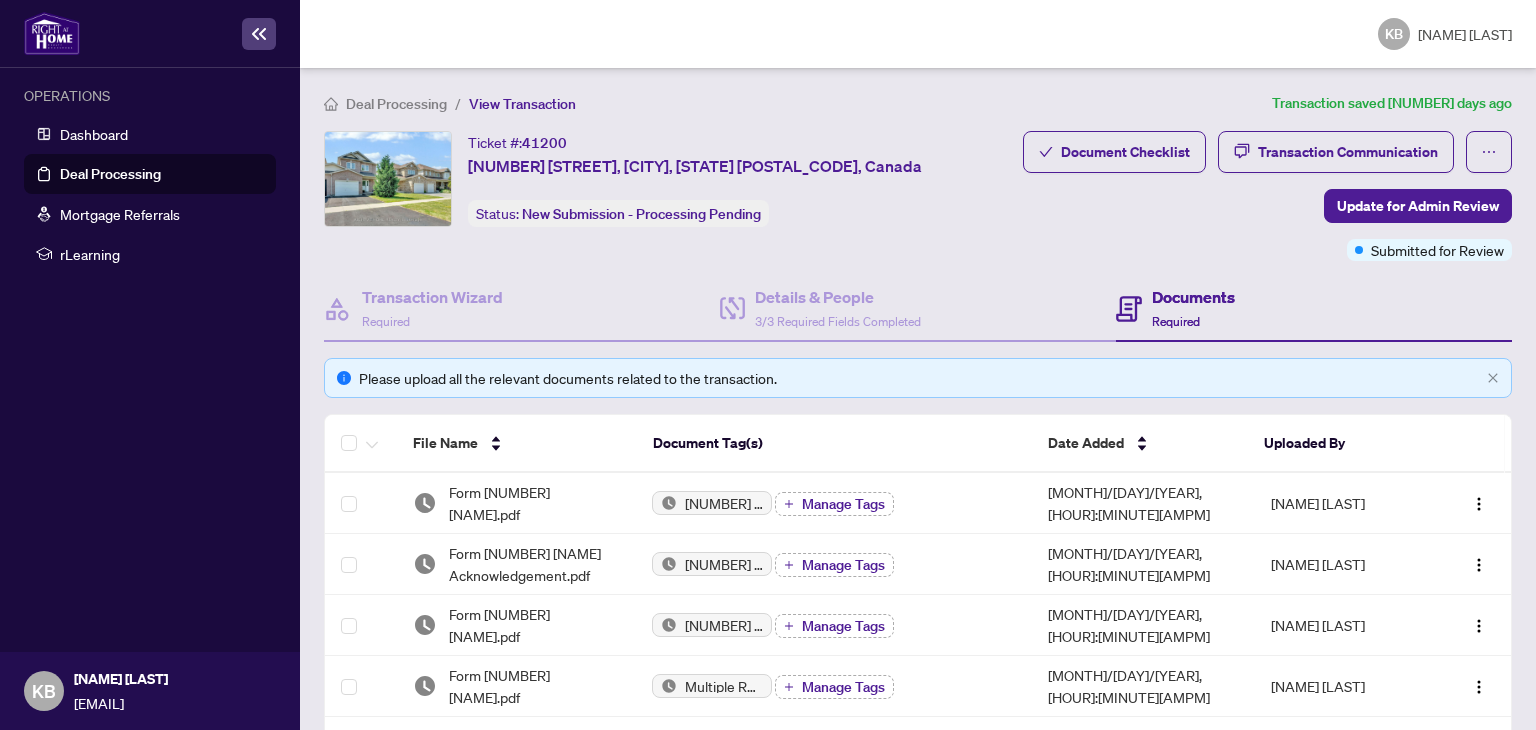 click on "Deal Processing" at bounding box center [396, 104] 